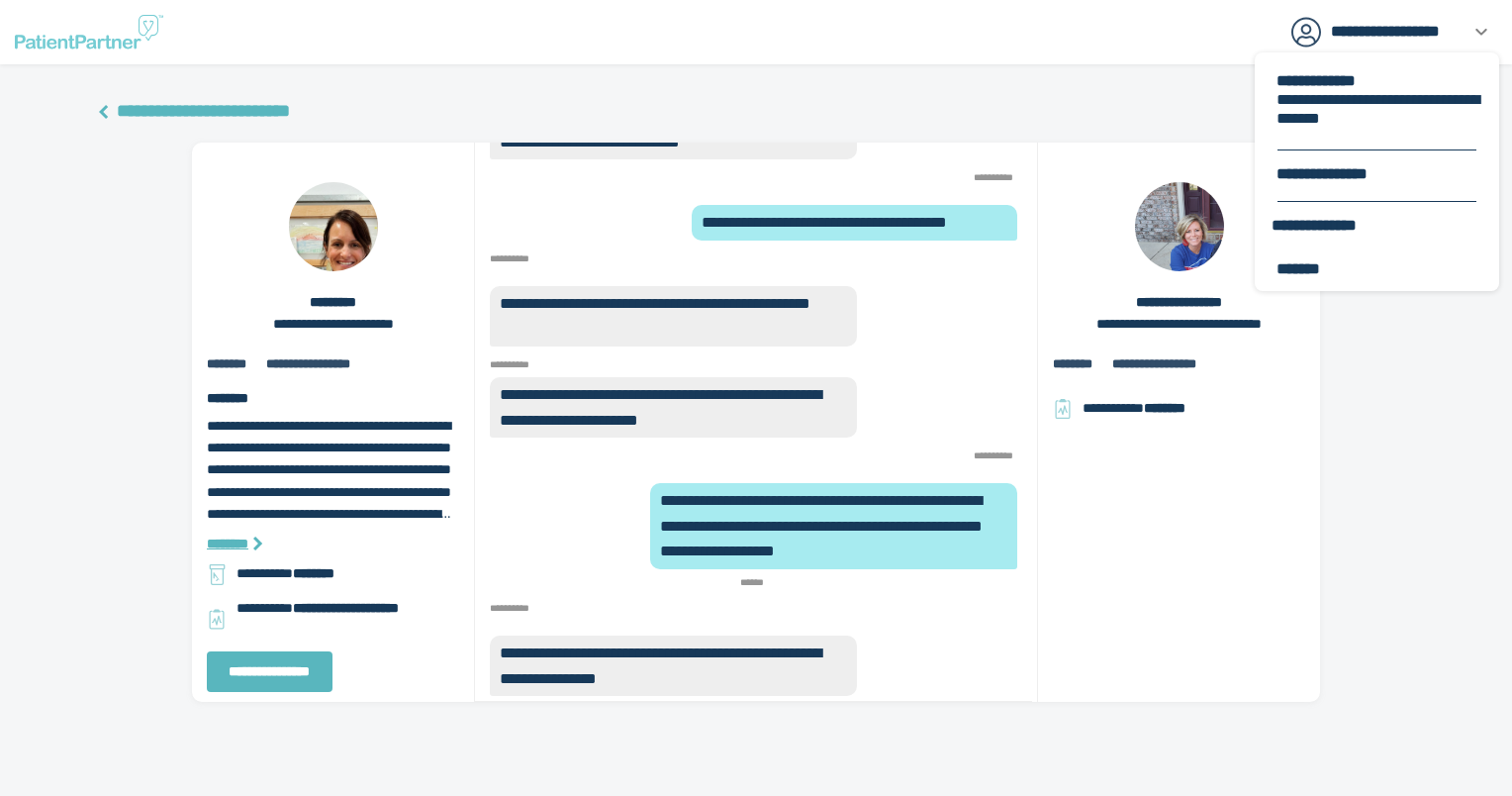 scroll, scrollTop: 0, scrollLeft: 0, axis: both 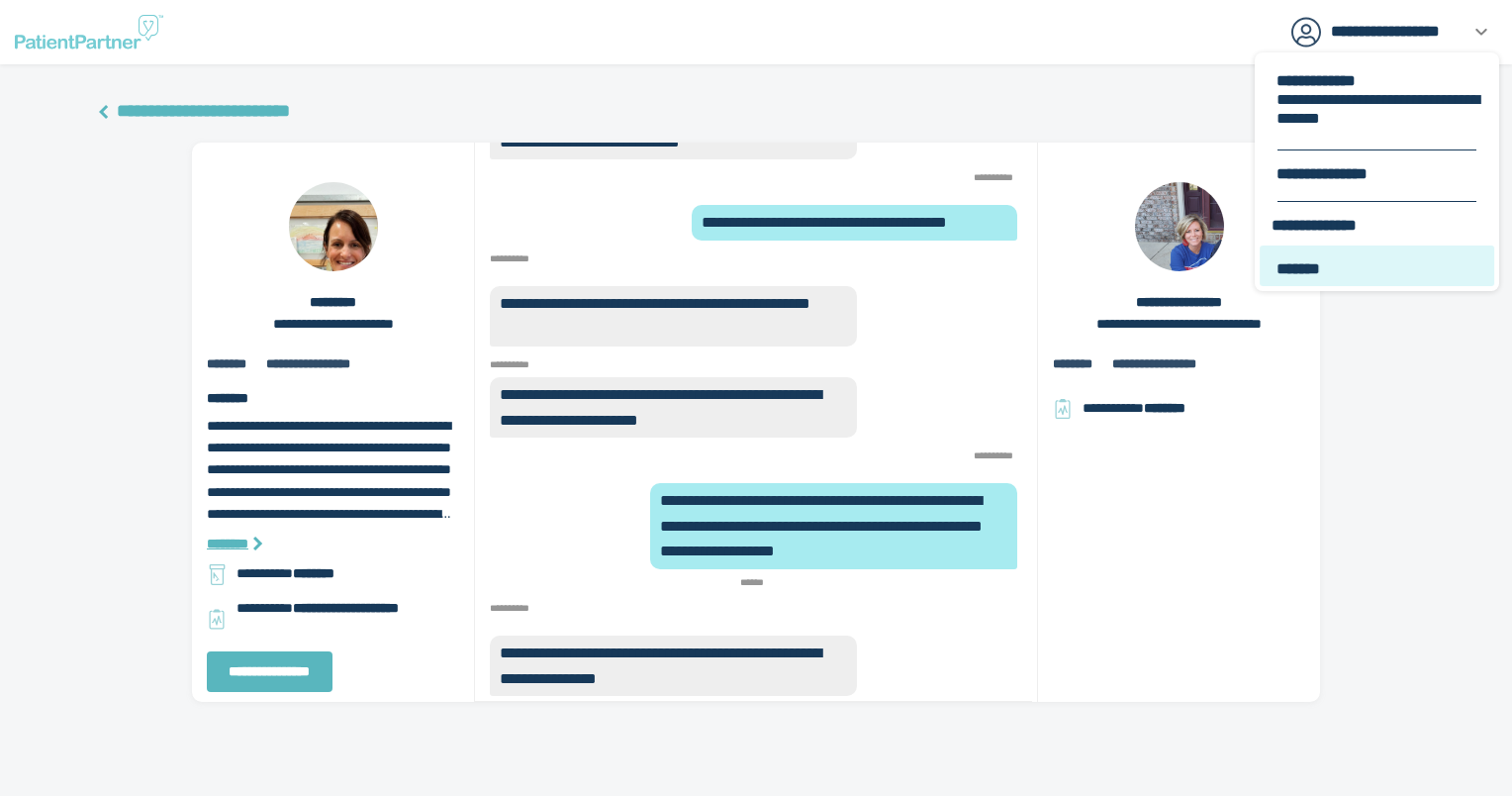 drag, startPoint x: 0, startPoint y: 0, endPoint x: 1373, endPoint y: 266, distance: 1398.5296 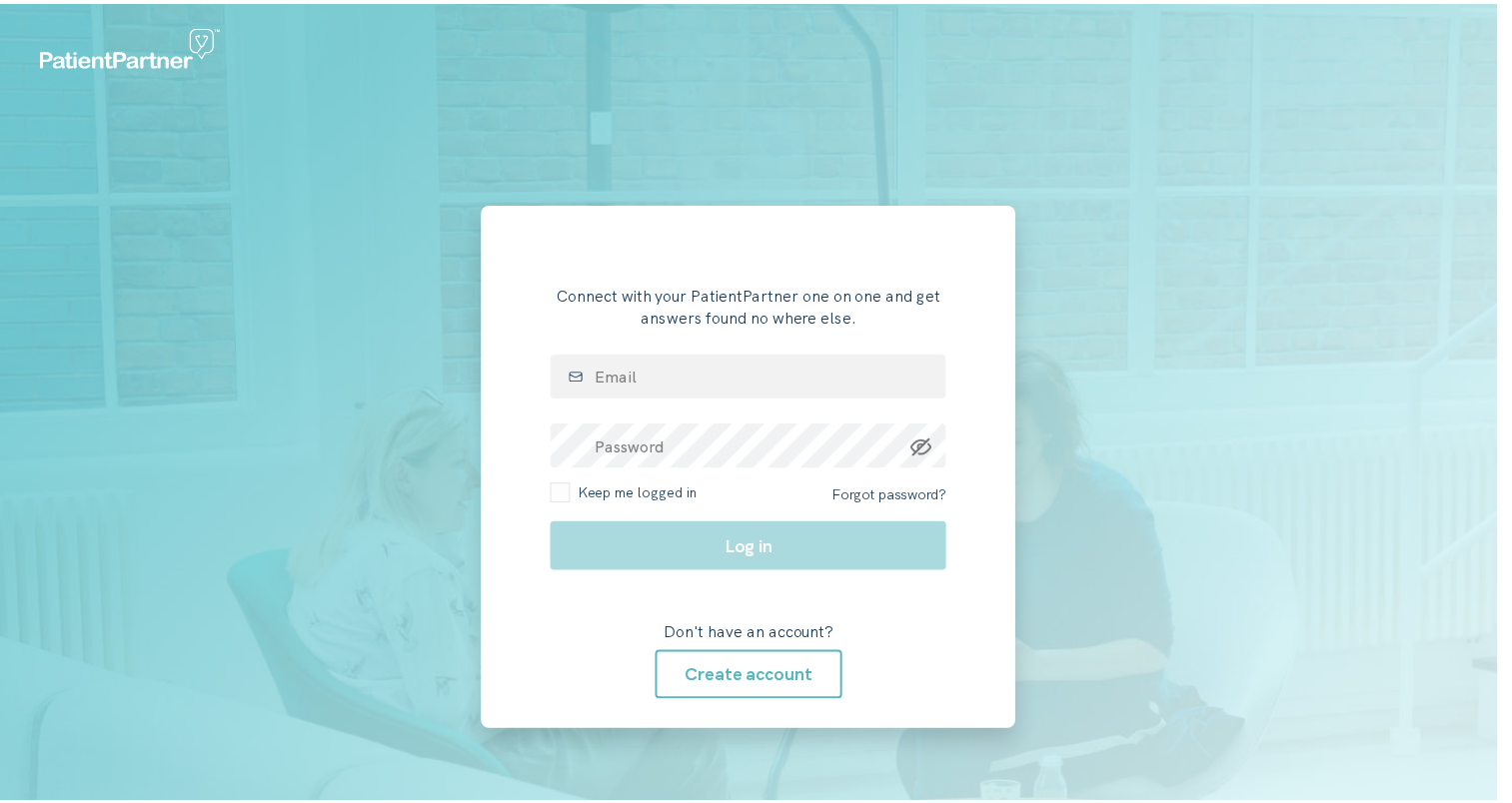 scroll, scrollTop: 0, scrollLeft: 0, axis: both 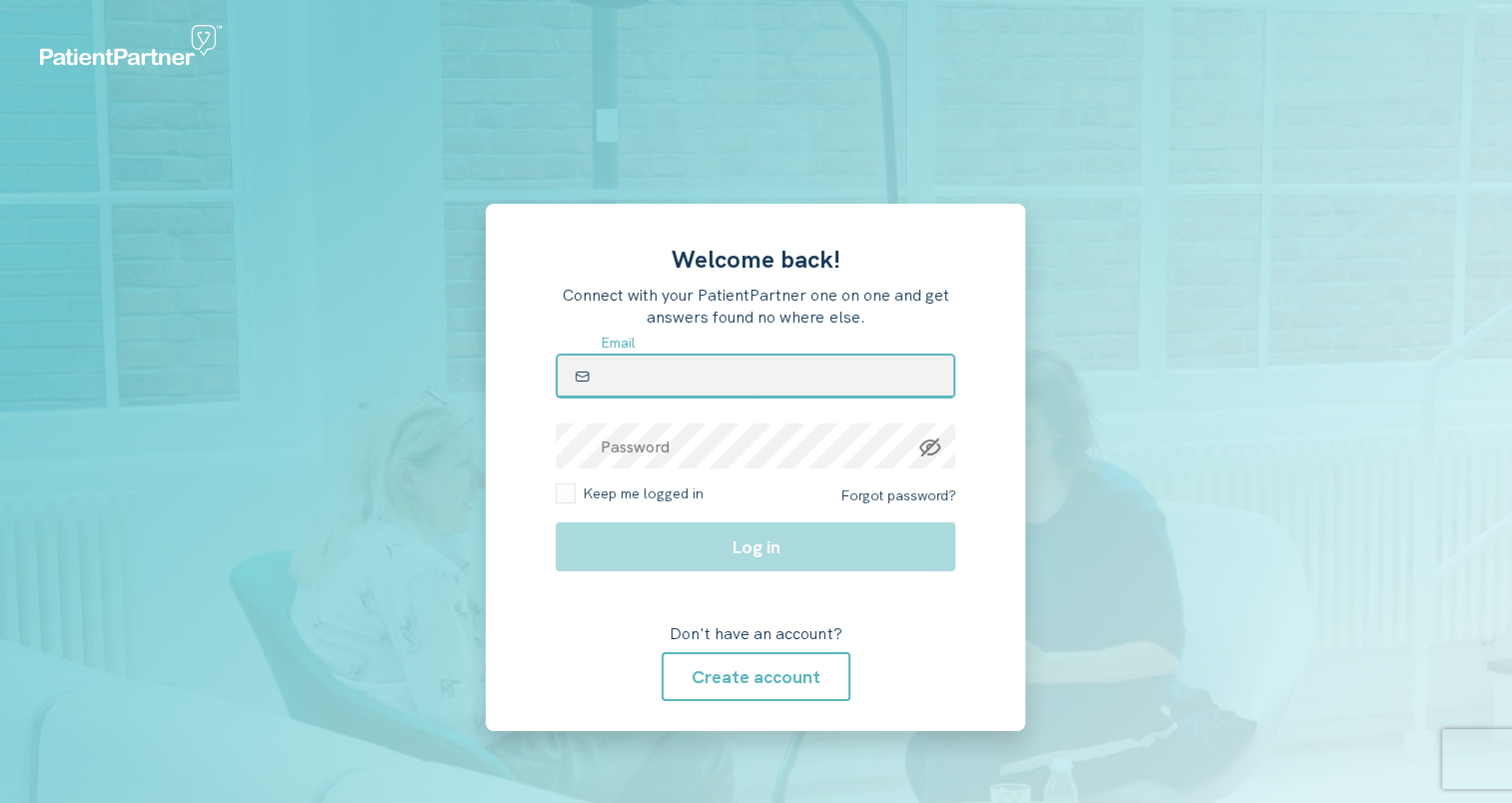 click at bounding box center (756, 376) 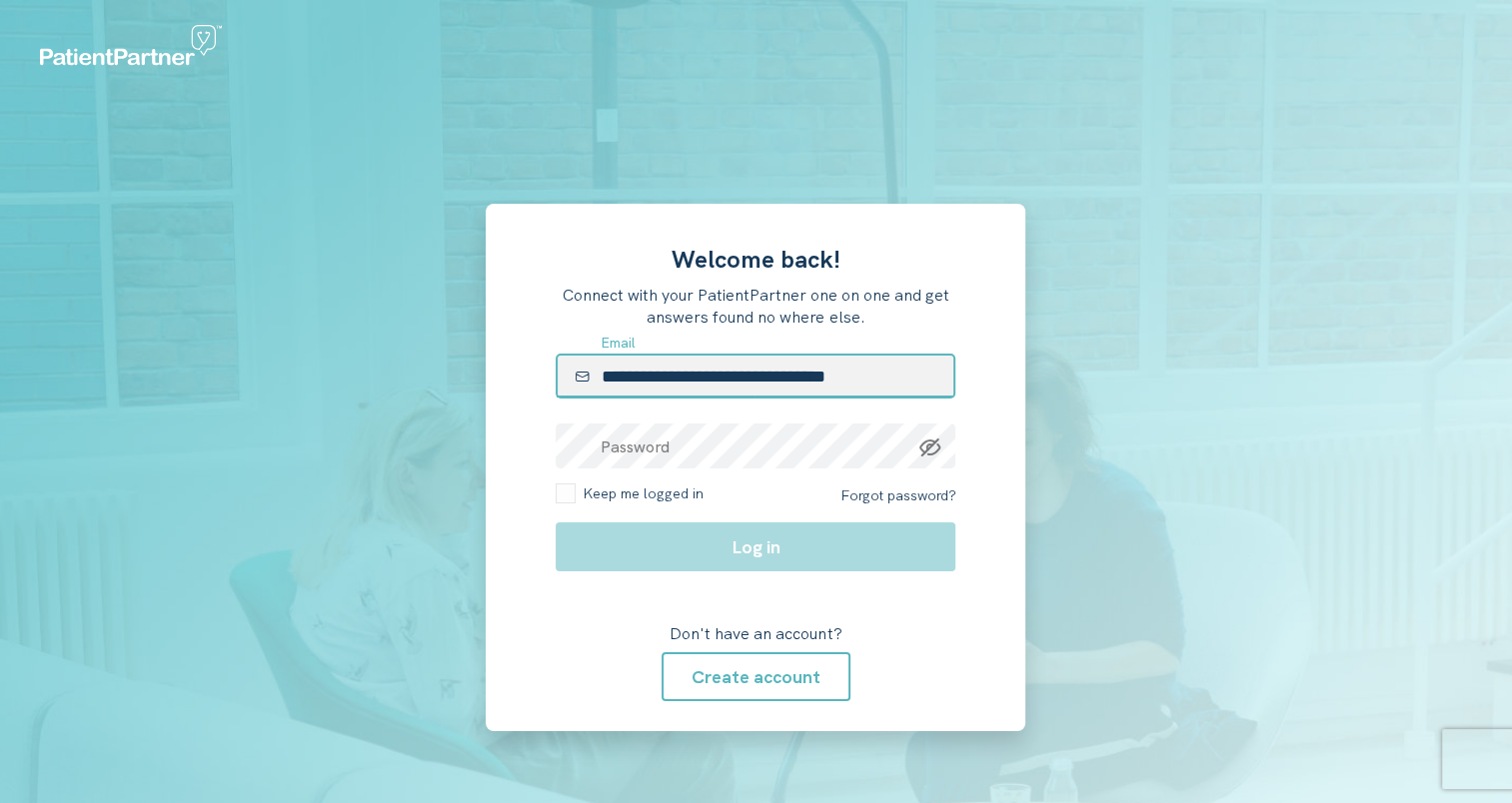 type on "**********" 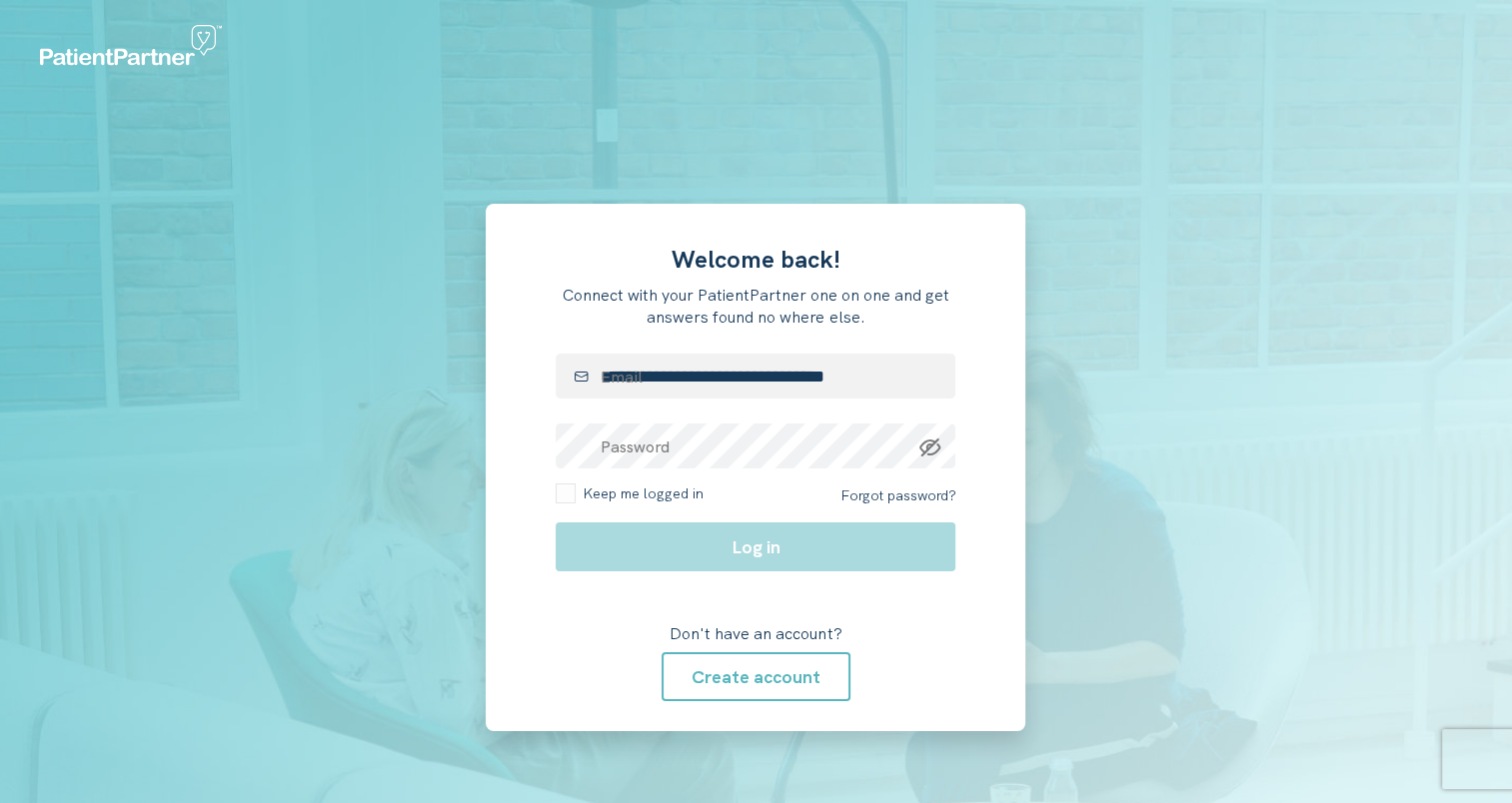 click at bounding box center [328, 467] 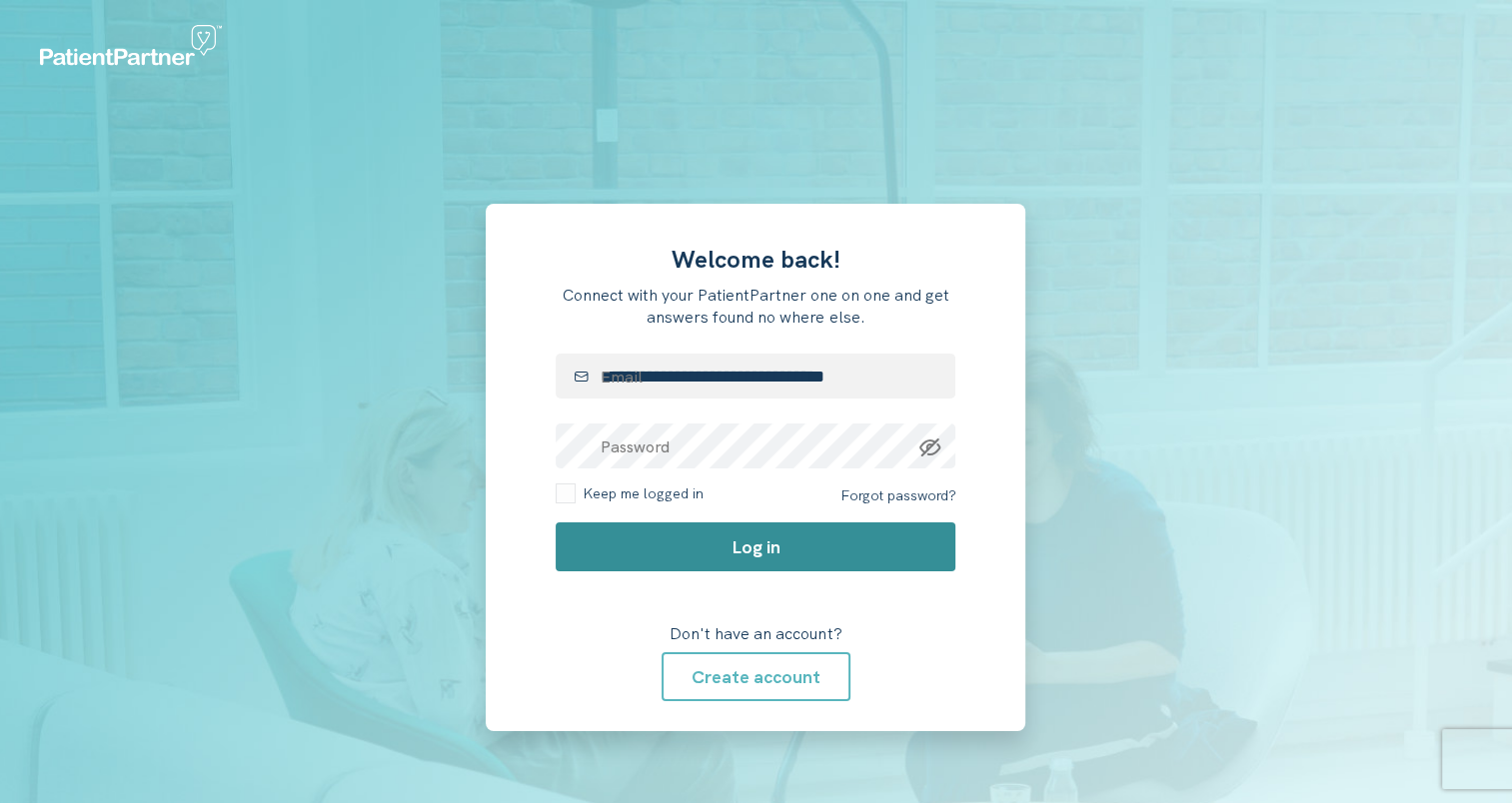 click on "Log in" 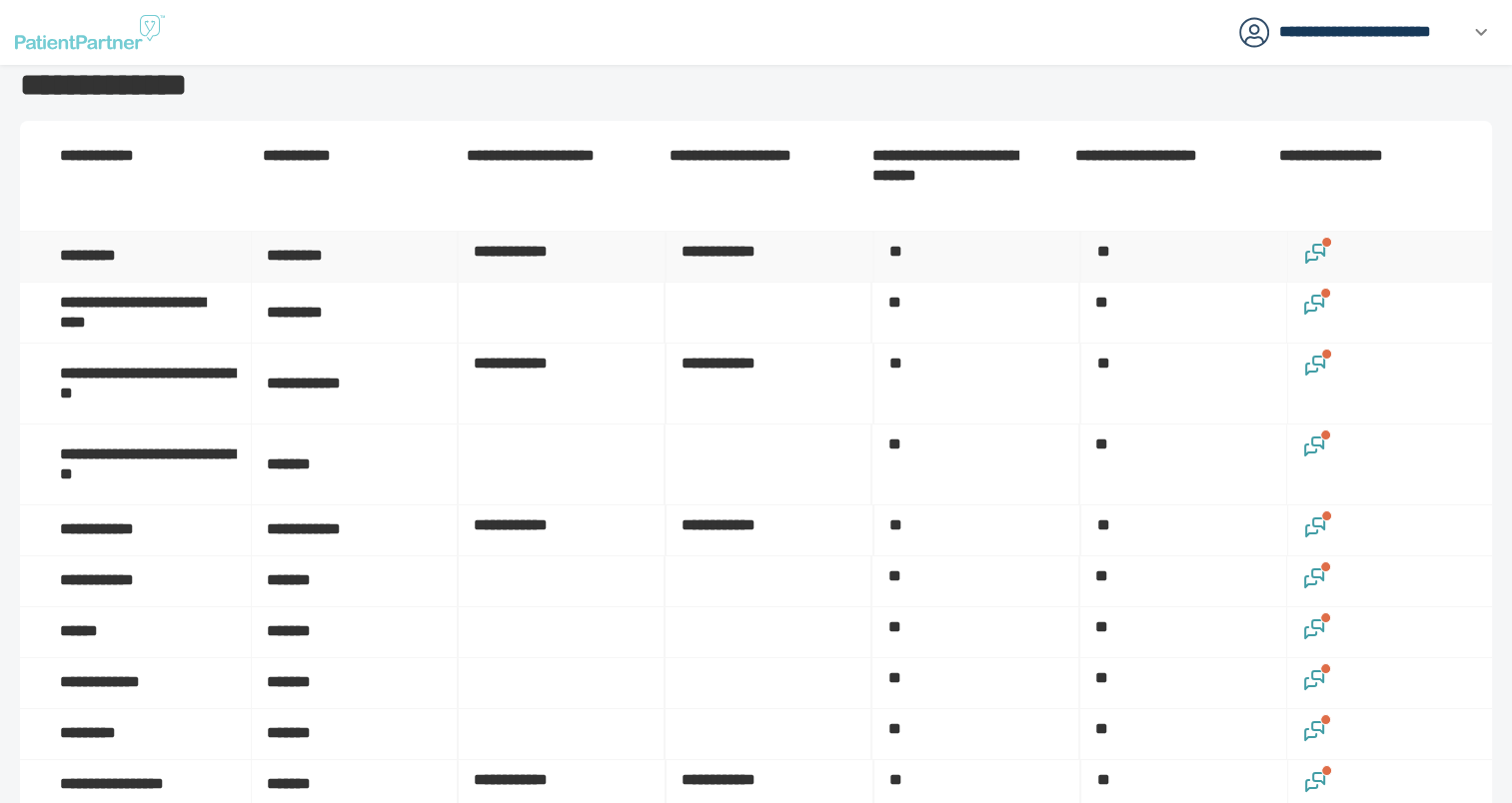 click 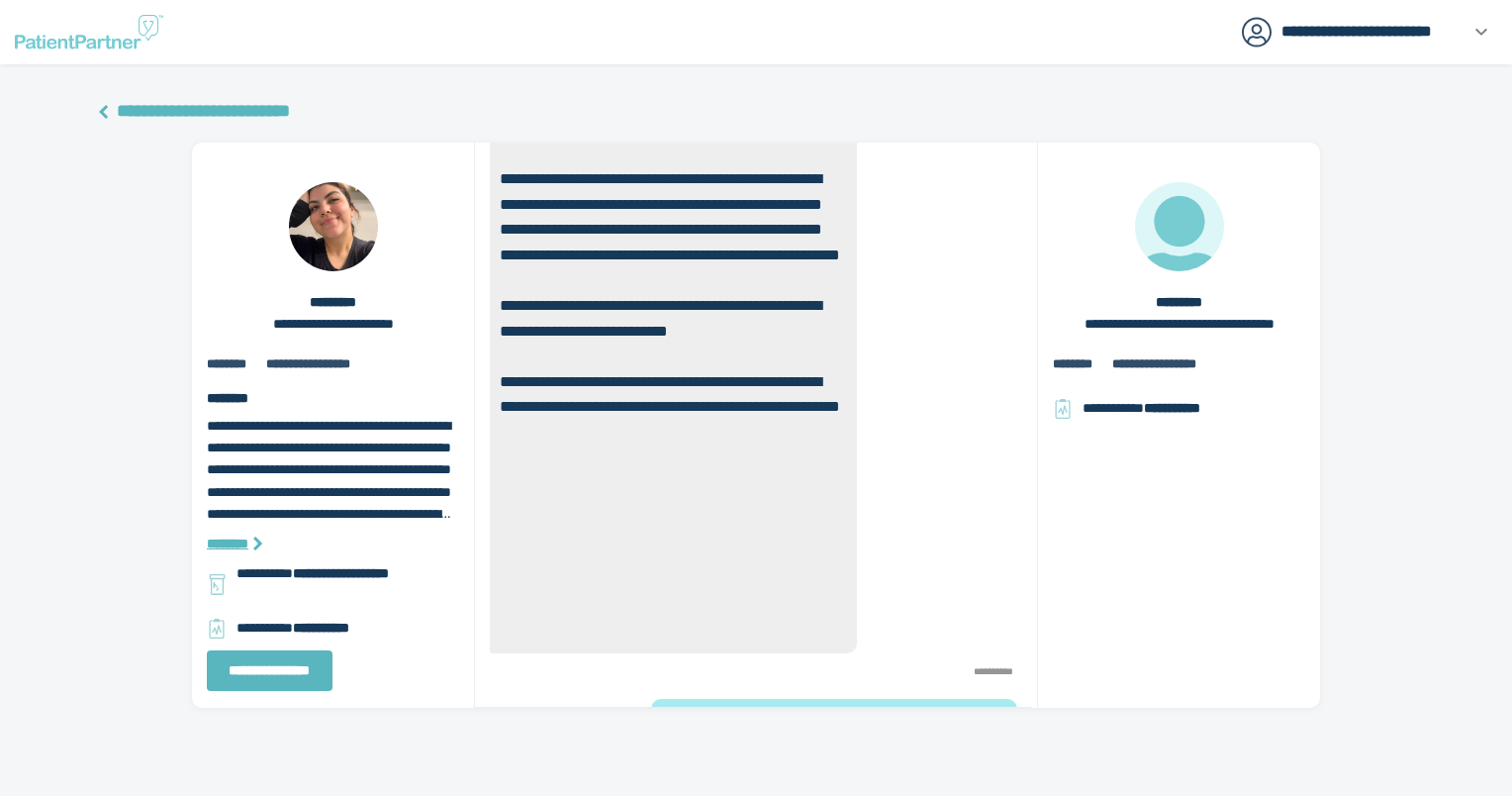 scroll, scrollTop: 0, scrollLeft: 0, axis: both 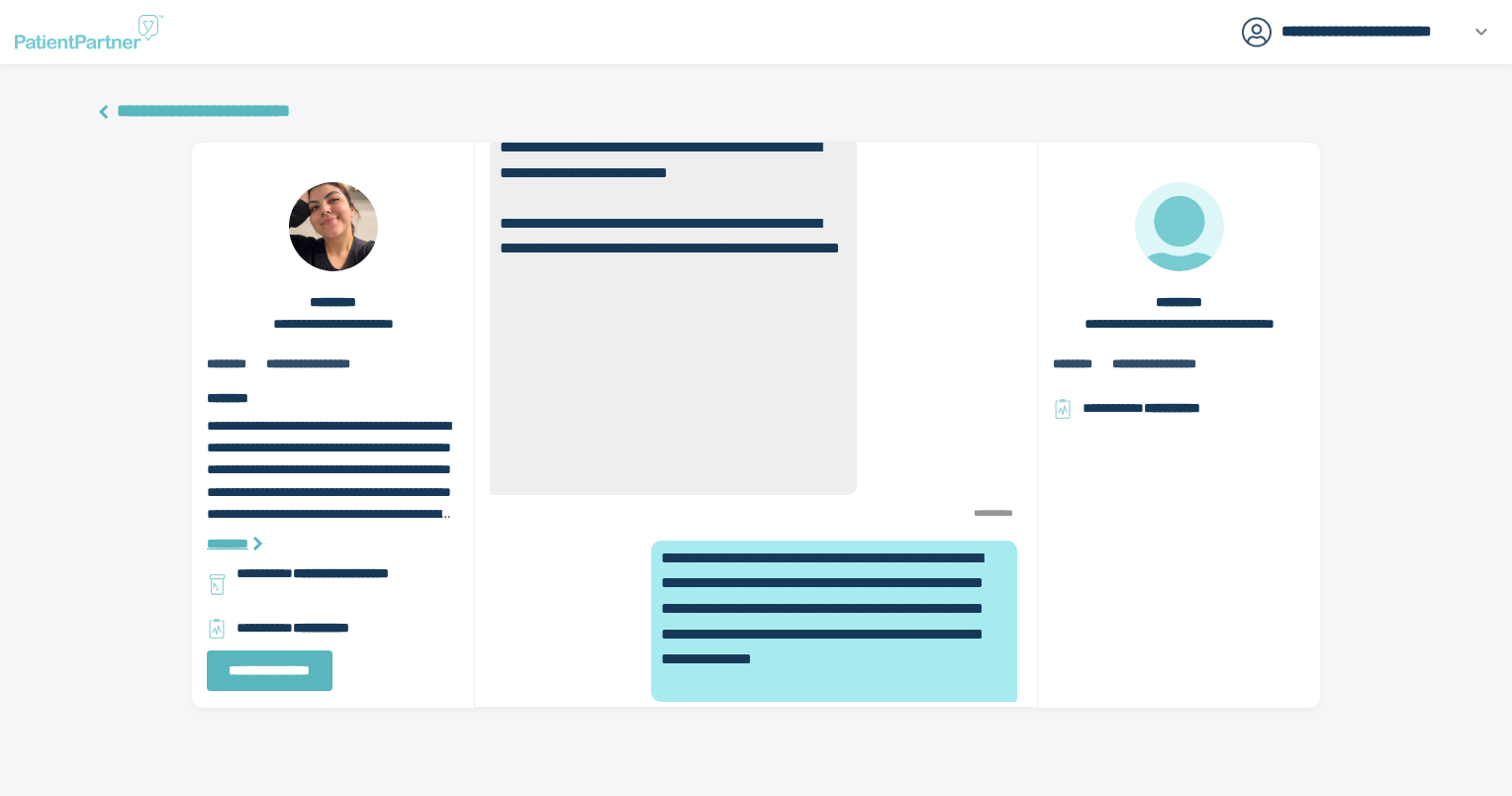 click on "**********" at bounding box center [756, 411] 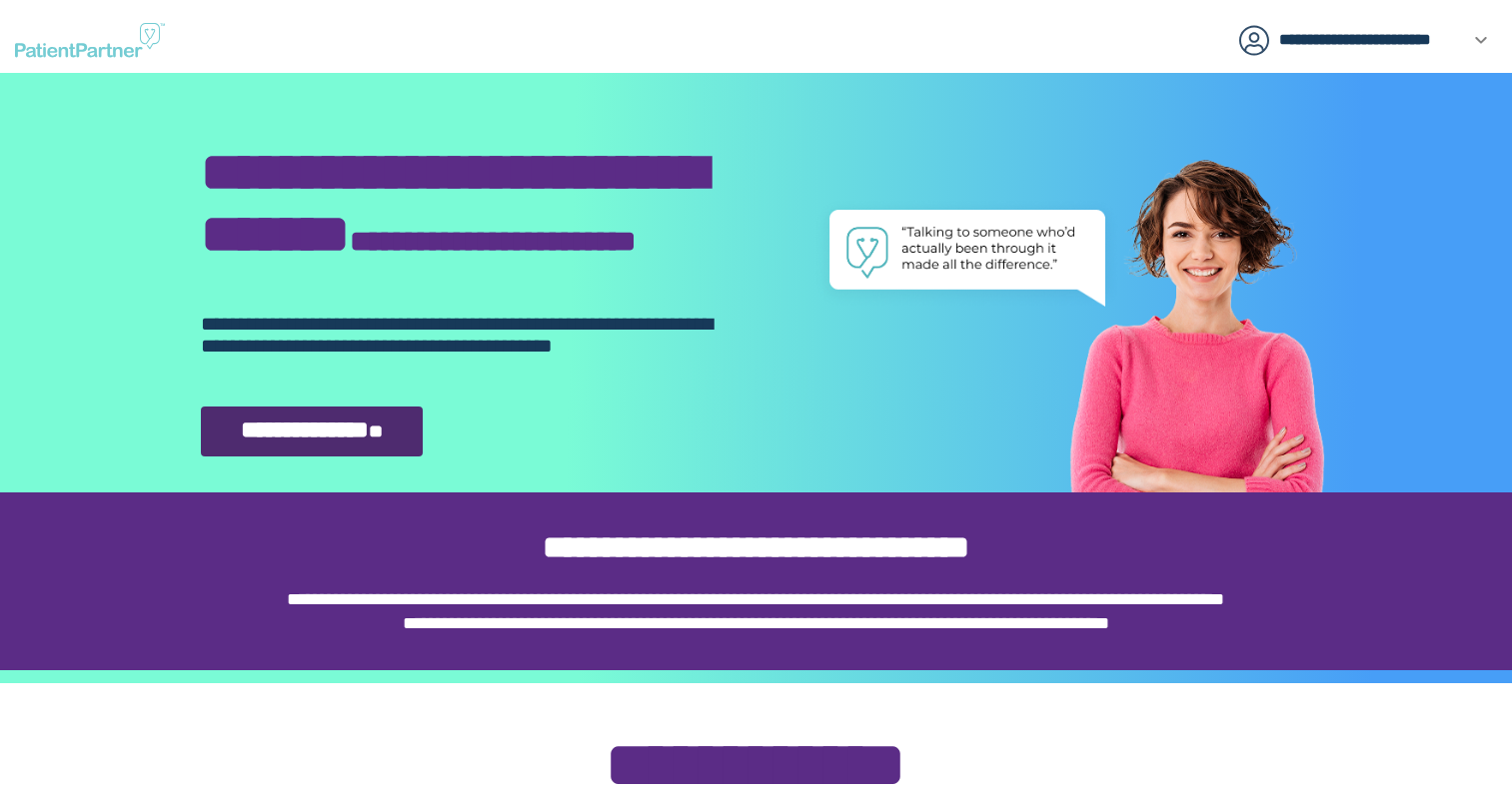 scroll, scrollTop: 0, scrollLeft: 0, axis: both 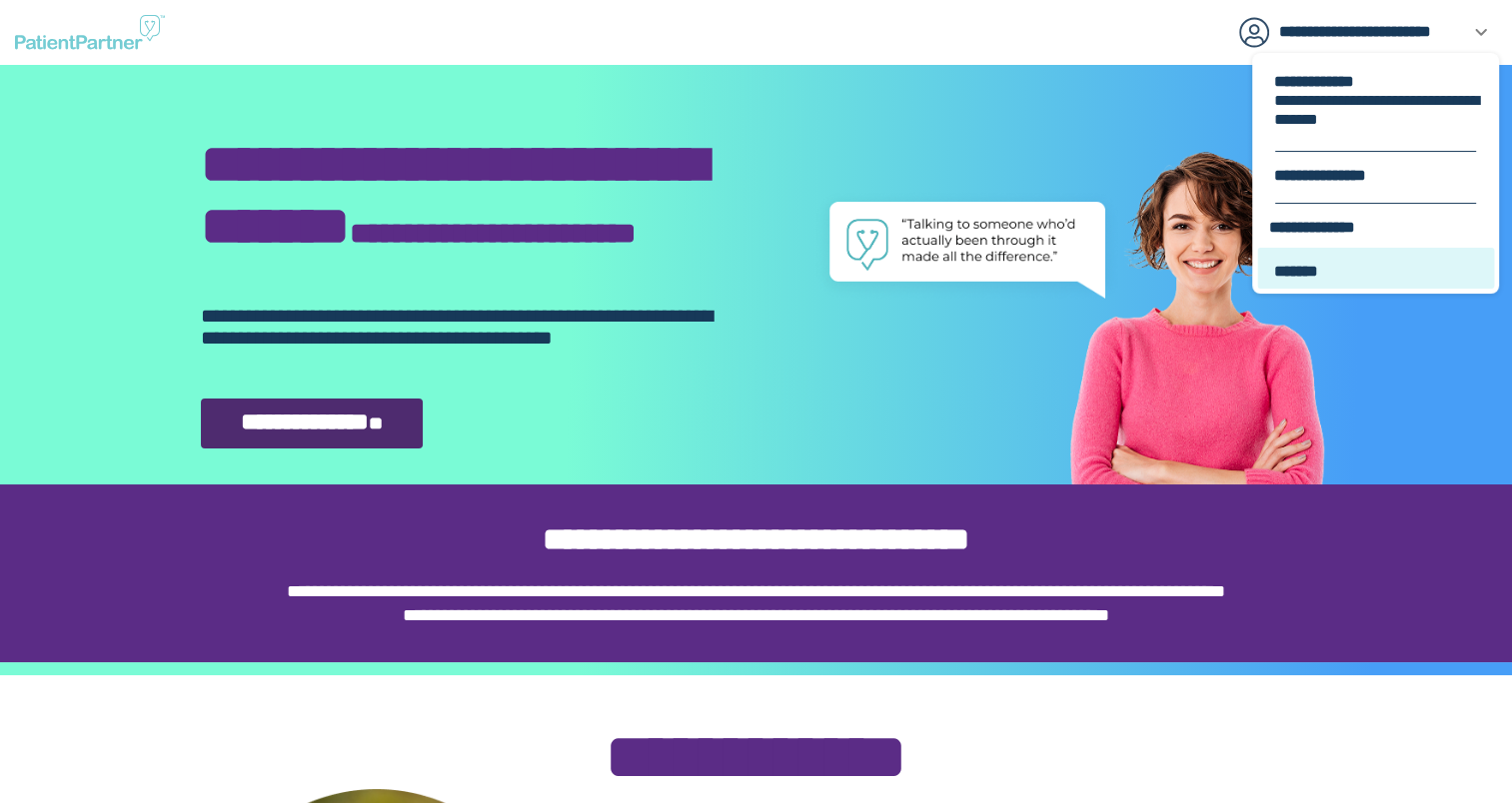 click on "*******" at bounding box center (1375, 268) 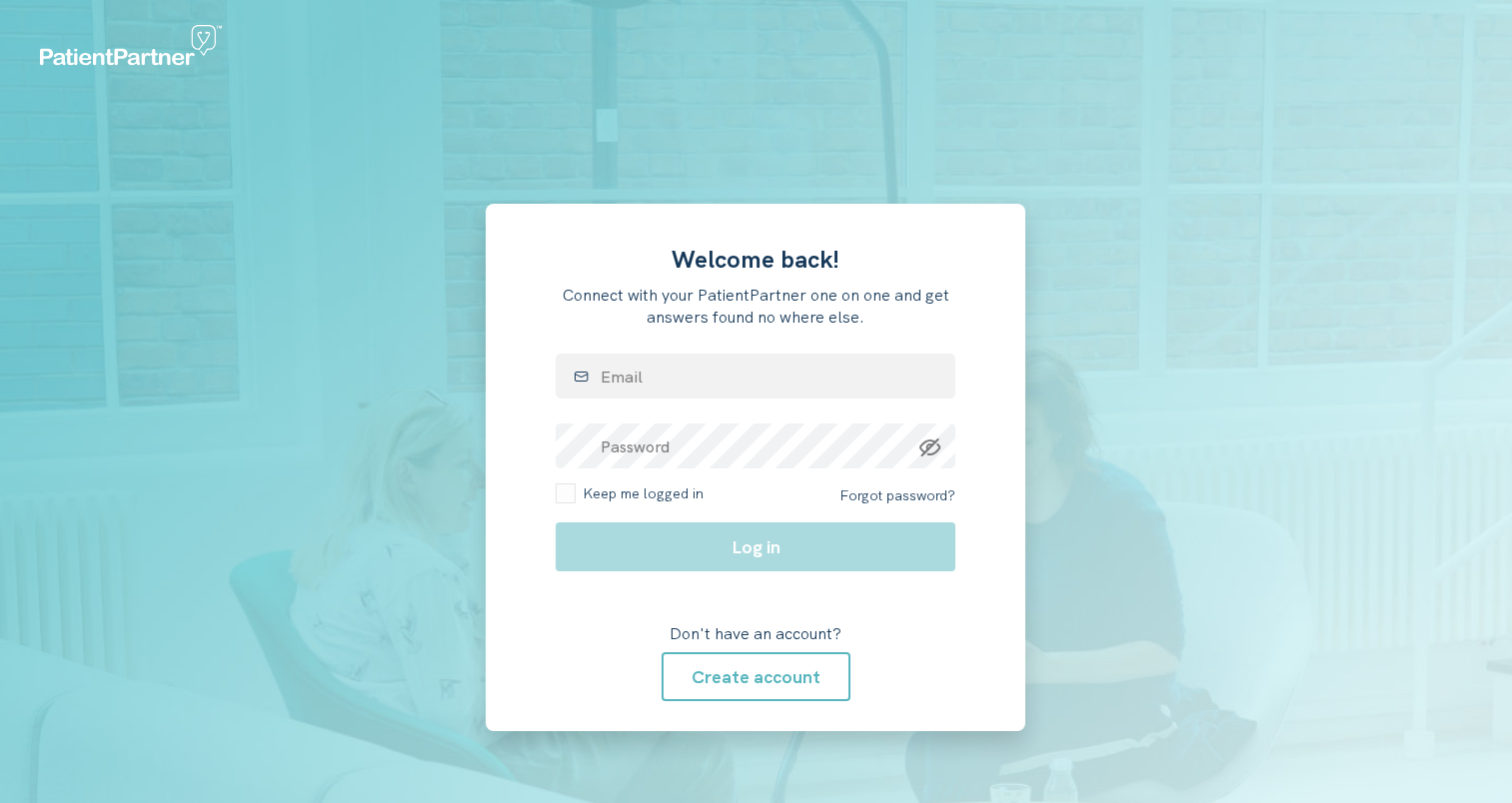 scroll, scrollTop: 0, scrollLeft: 0, axis: both 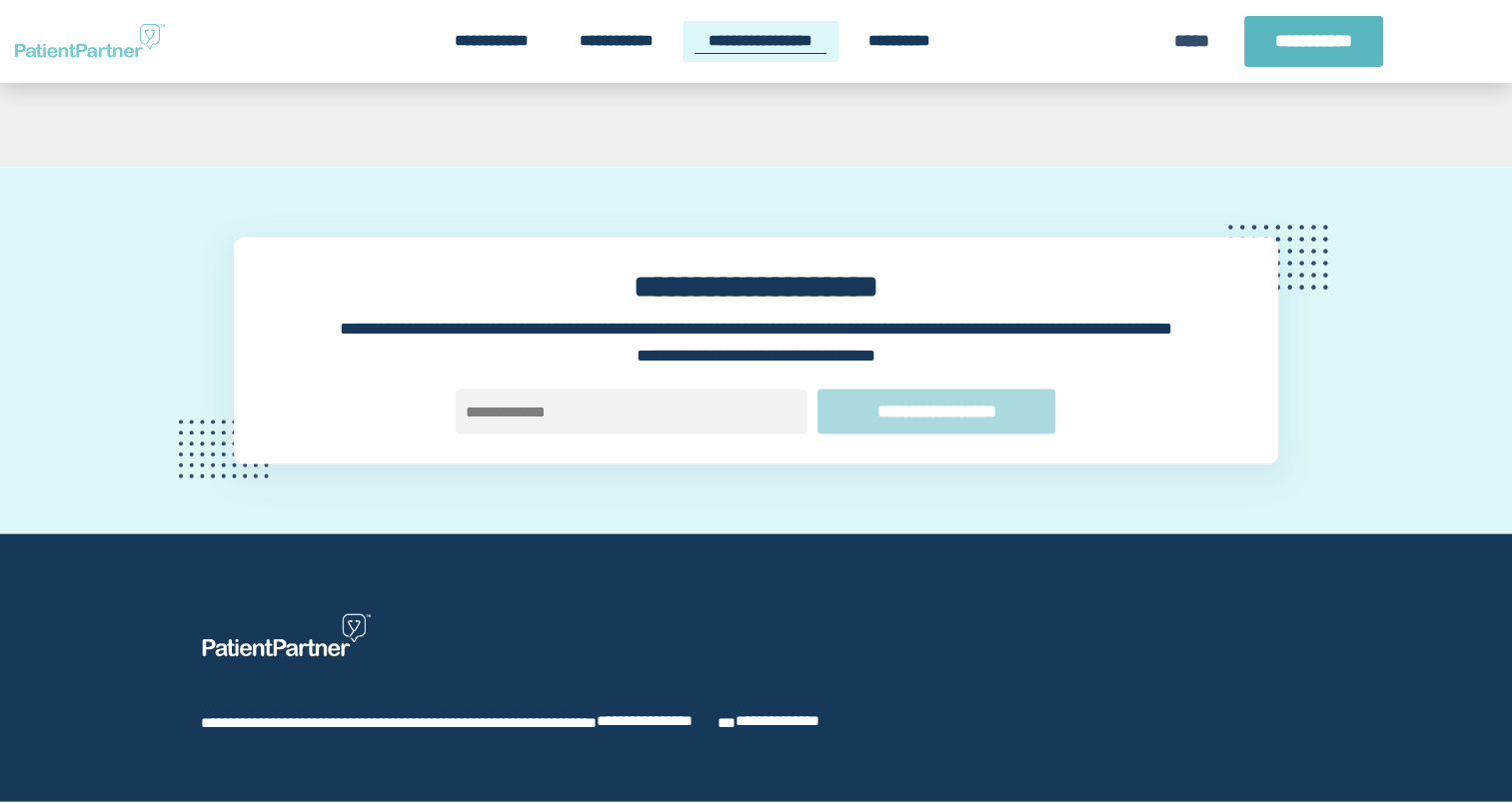 click on "**********" at bounding box center (760, 41) 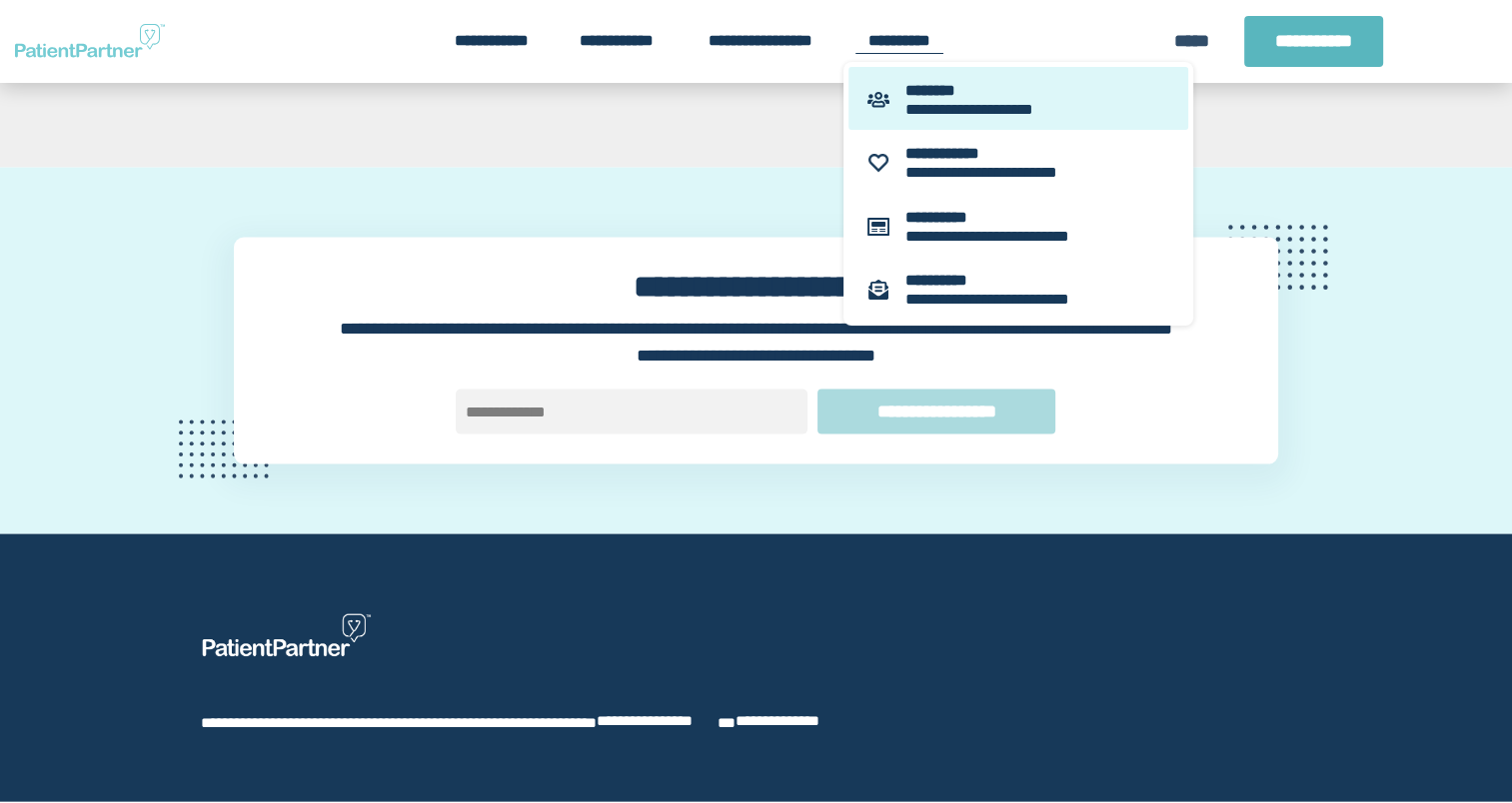 click on "**********" at bounding box center (1018, 98) 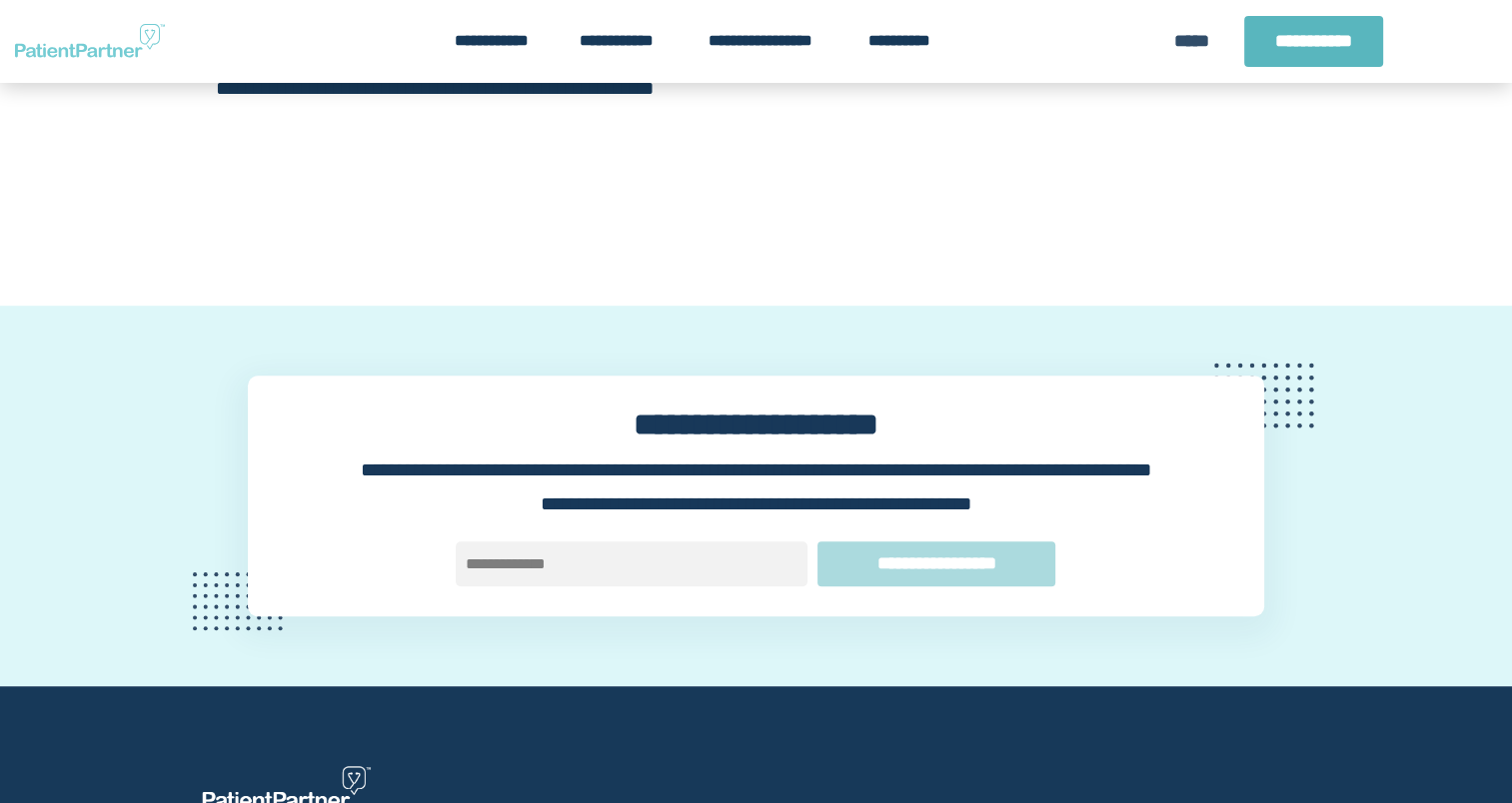 scroll, scrollTop: 1558, scrollLeft: 0, axis: vertical 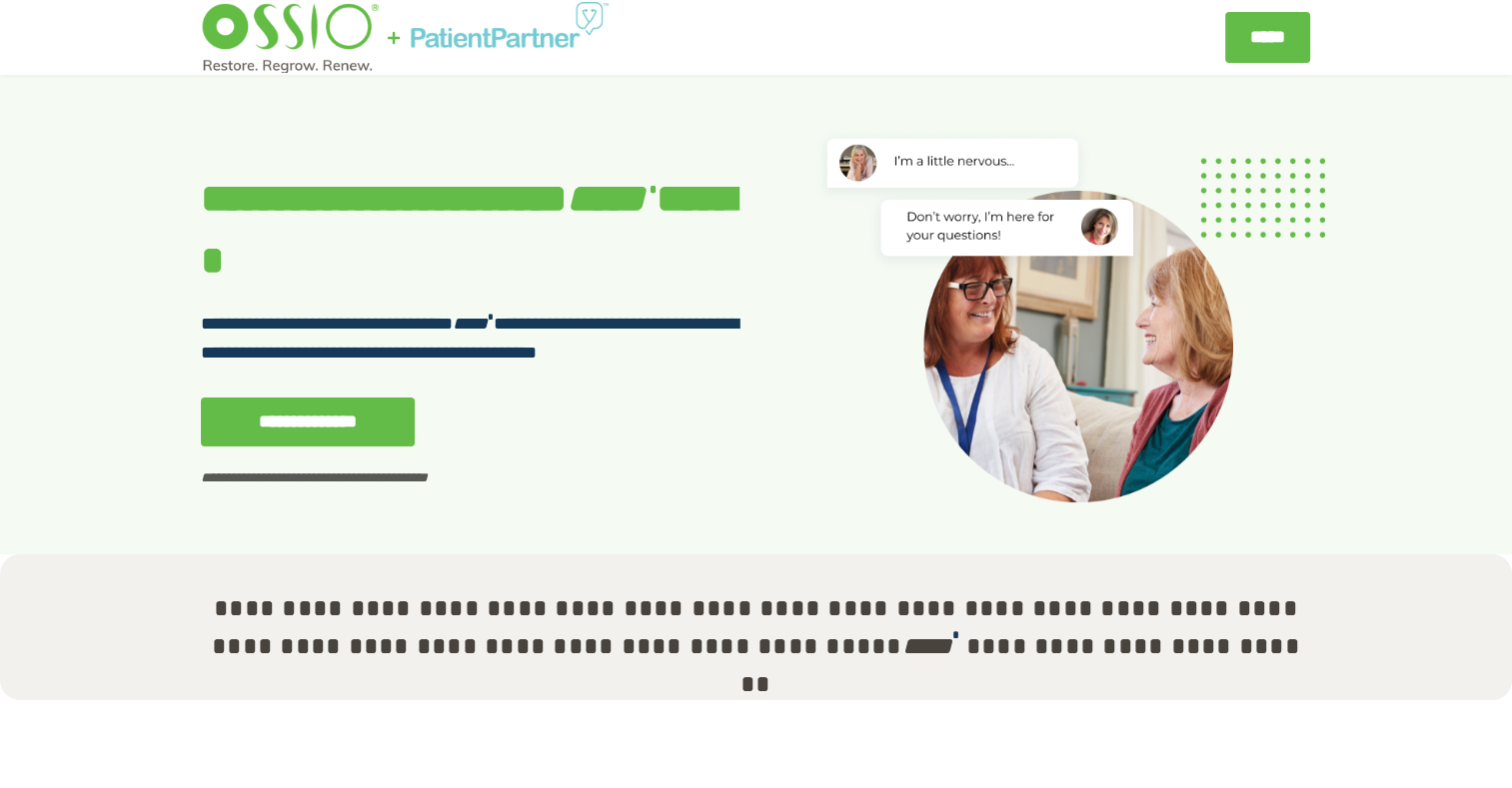 select on "**" 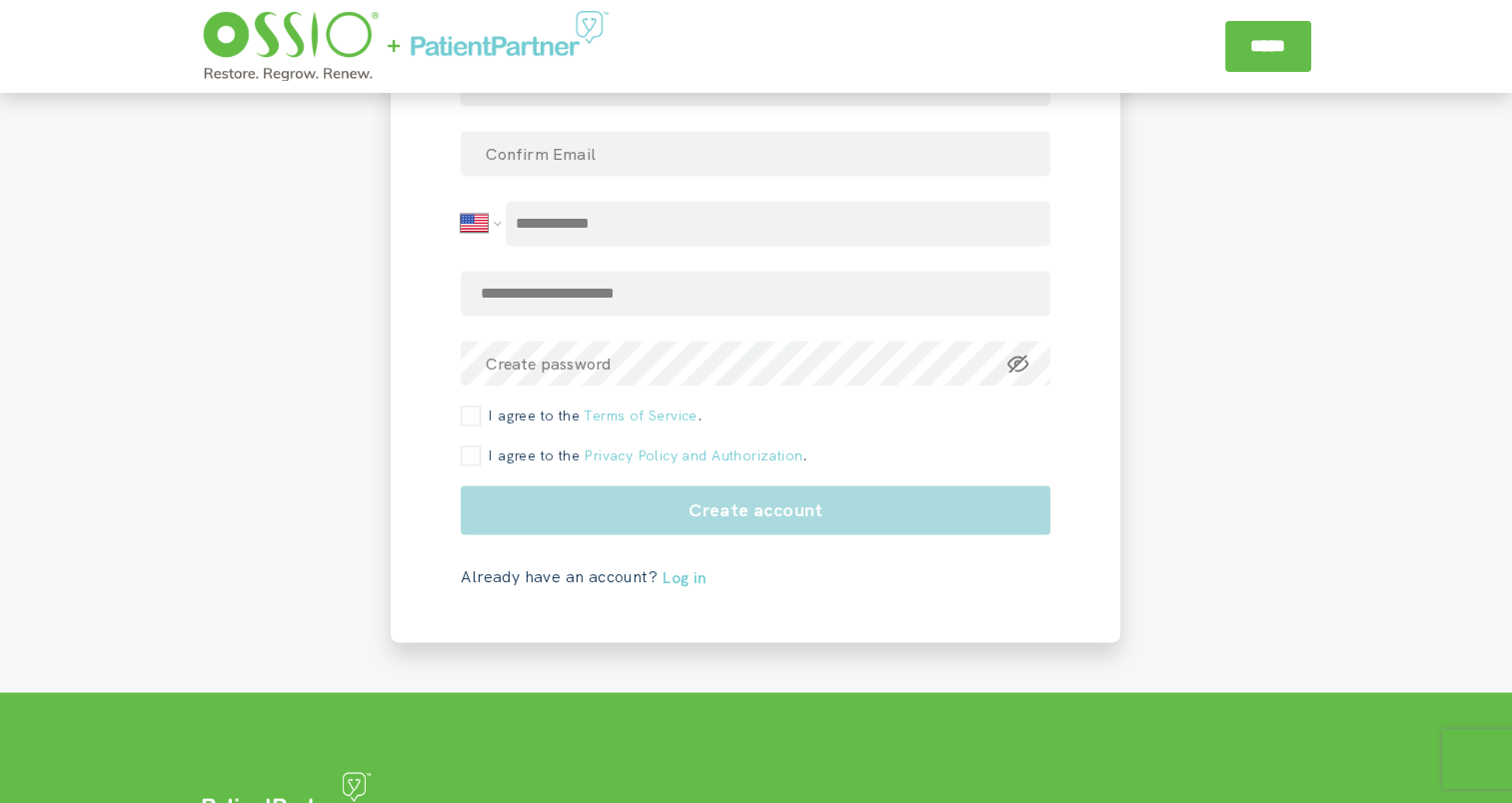 scroll, scrollTop: 3024, scrollLeft: 0, axis: vertical 